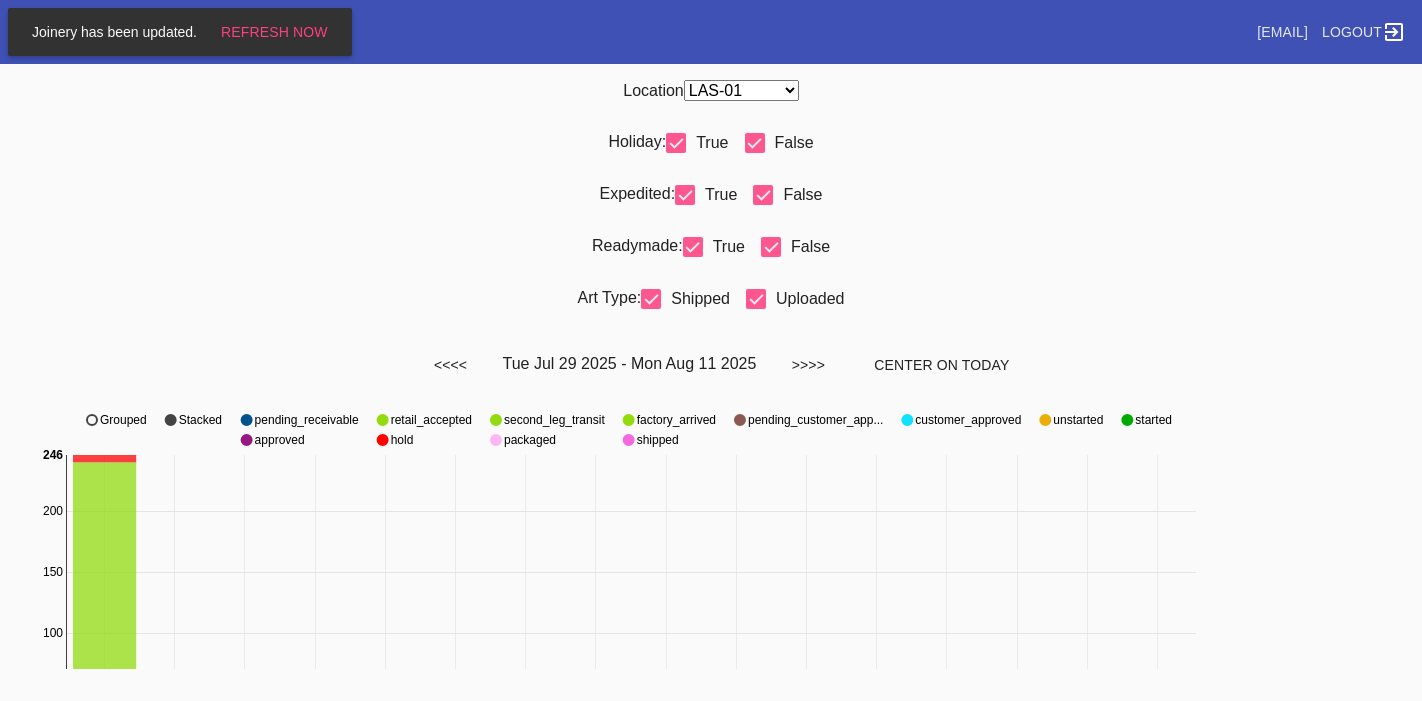 scroll, scrollTop: 0, scrollLeft: 0, axis: both 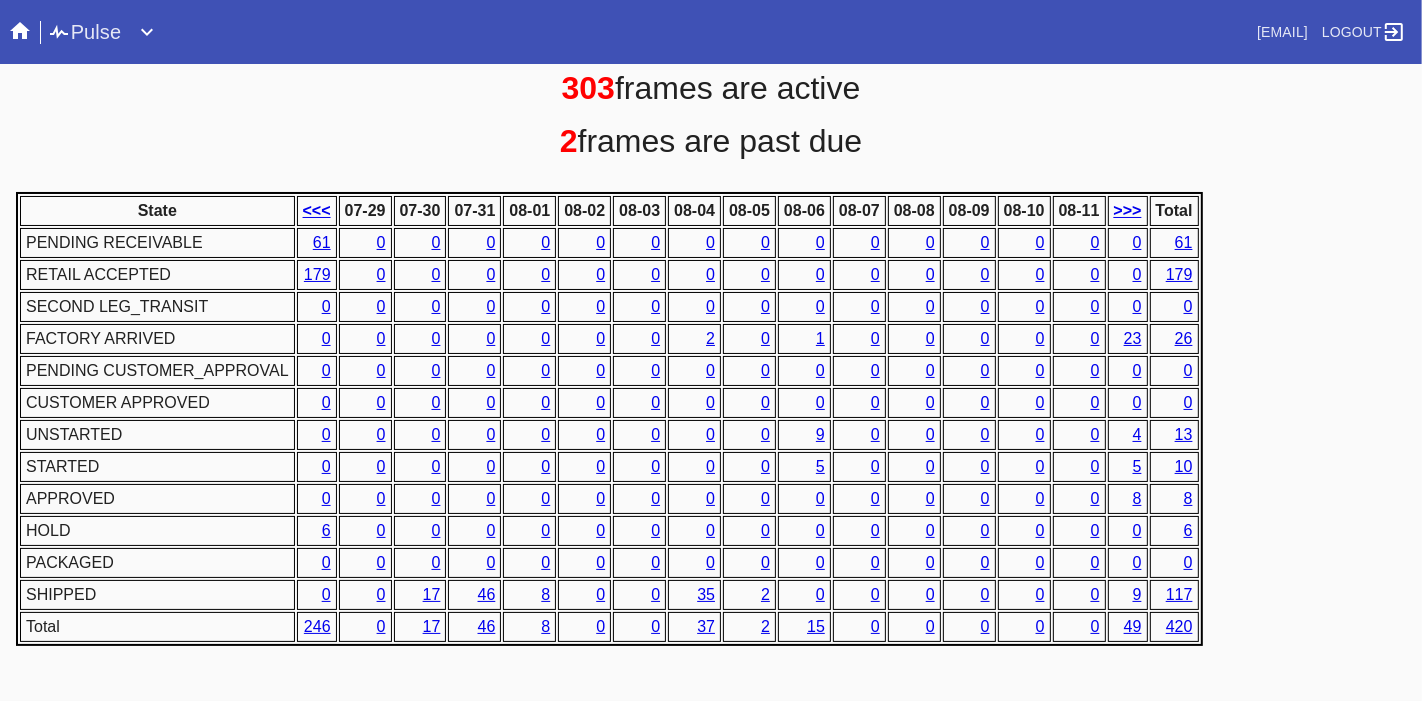 click on "8" at bounding box center [1188, 498] 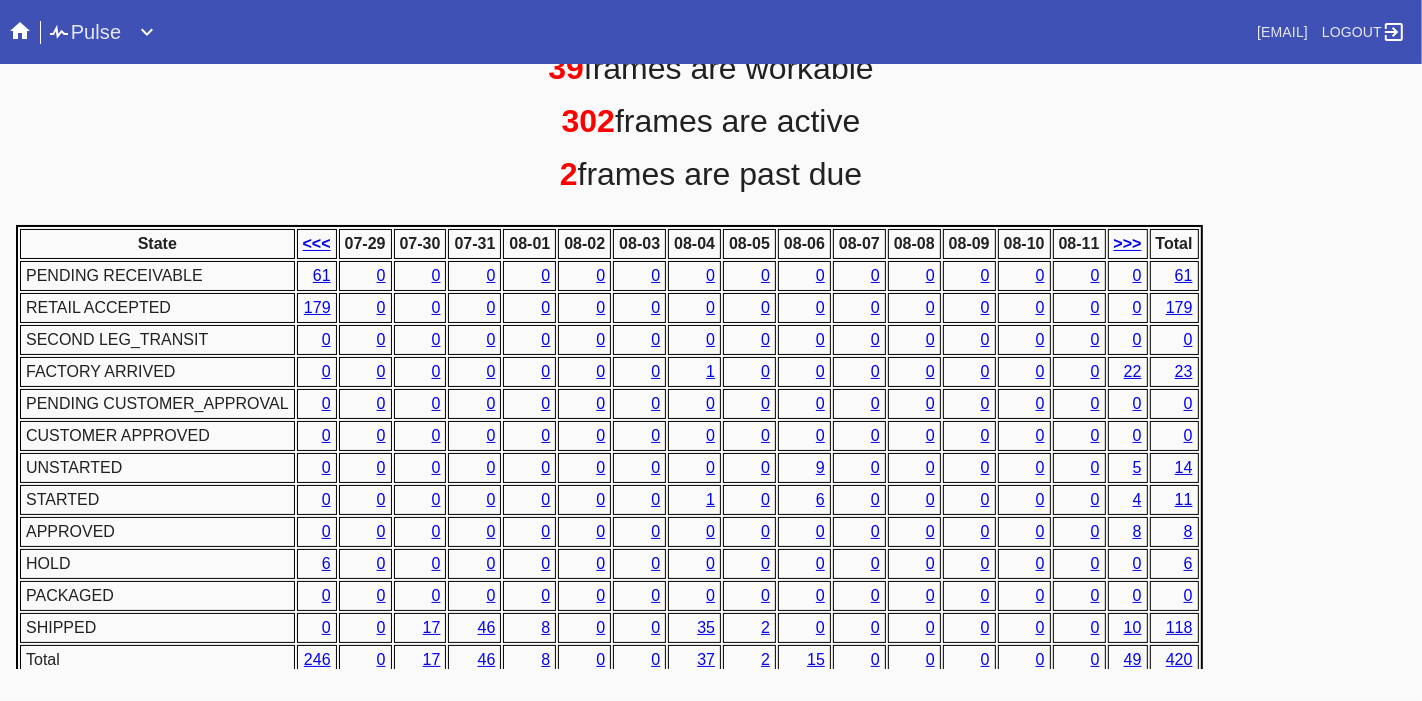 scroll, scrollTop: 950, scrollLeft: 0, axis: vertical 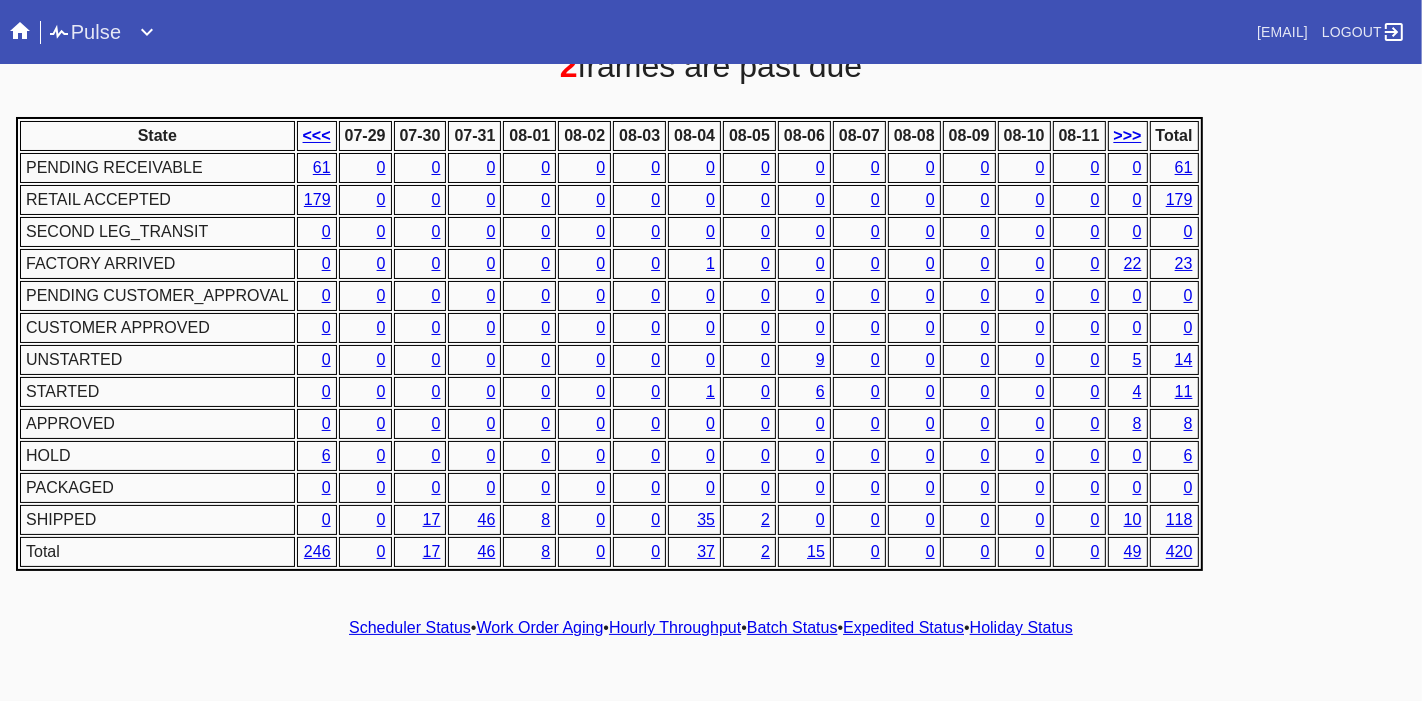 click on "State <<< 07-29 07-30 07-31 08-01 08-02 08-03 08-04 08-05 08-06 08-07 08-08 08-09 08-10 08-11 >>> Total PENDING RECEIVABLE 61 0 0 0 0 0 0 0 0 0 0 0 0 0 0 0 61 RETAIL ACCEPTED 179 0 0 0 0 0 0 0 0 0 0 0 0 0 0 0 179 SECOND LEG_TRANSIT 0 0 0 0 0 0 0 0 0 0 0 0 0 0 0 0 0 FACTORY ARRIVED 0 0 0 0 0 0 0 1 0 0 0 0 0 0 0 22 23 PENDING CUSTOMER_APPROVAL 0 0 0 0 0 0 0 0 0 0 0 0 0 0 0 0 0 CUSTOMER APPROVED 0 0 0 0 0 0 0 0 0 0 0 0 0 0 0 0 0 UNSTARTED 0 0 0 0 0 0 0 0 0 9 0 0 0 0 0 5 14 STARTED 0 0 0 0 0 0 0 1 0 6 0 0 0 0 0 4 11APPROVED 0 0 0 0 0 0 0 0 0 0 0 0 0 0 0 8 8 HOLD 6 0 0 0 0 0 0 0 0 0 0 0 0 0 0 0 6 PACKAGED 0 0 0 0 0 0 0 0 0 0 0 0 0 0 0 0 0 SHIPPED 0 0 17 46 8 0 0 35 2 0 0 0 0 0 0 10 118 Total 246 0 17 46 8 0 0 37 2 15 0 0 0 0 0 49 420" at bounding box center [711, 344] 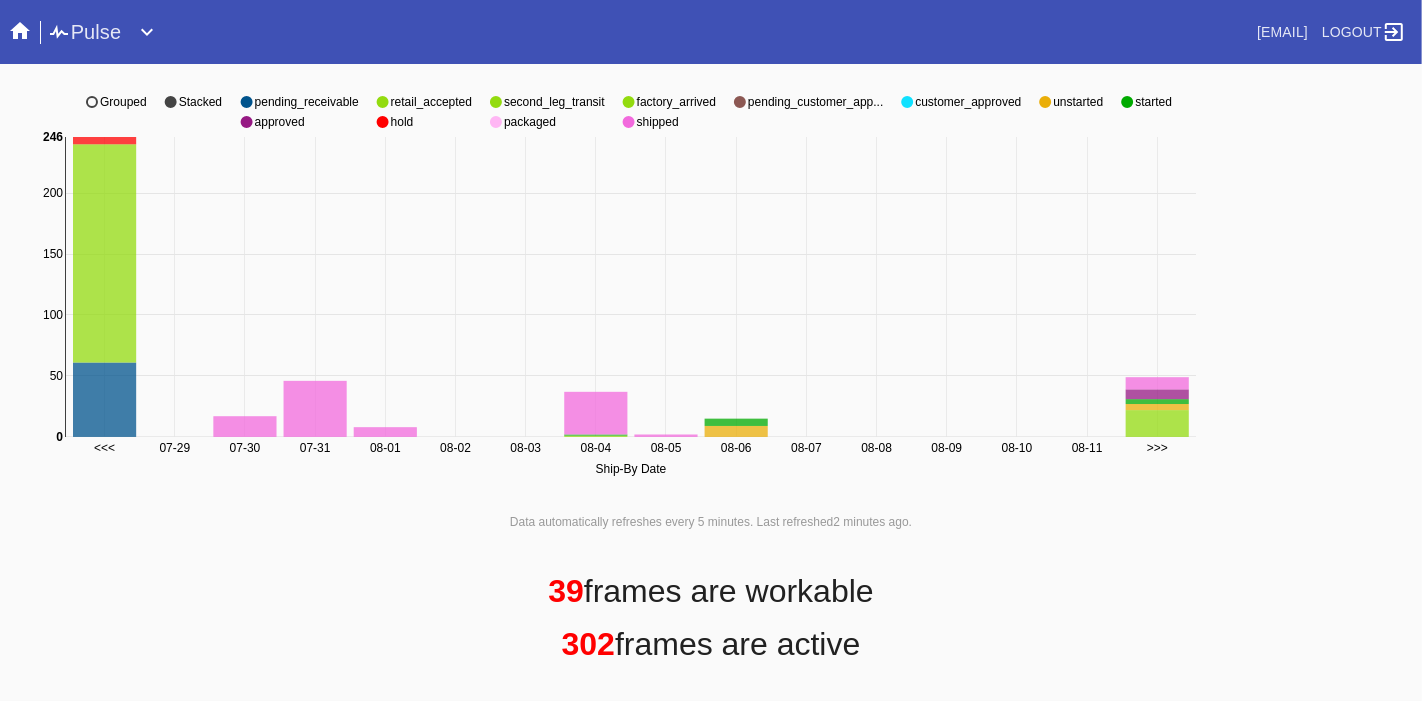 scroll, scrollTop: 950, scrollLeft: 0, axis: vertical 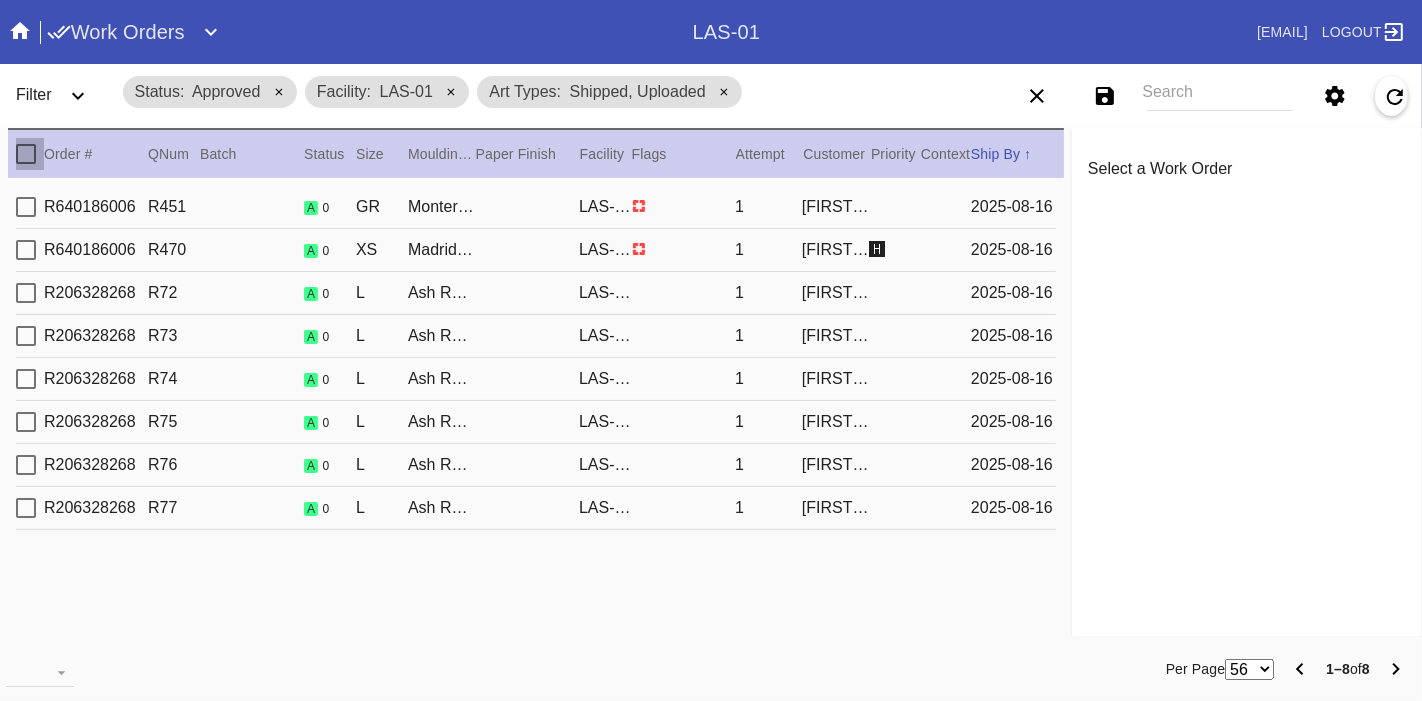 click at bounding box center [26, 154] 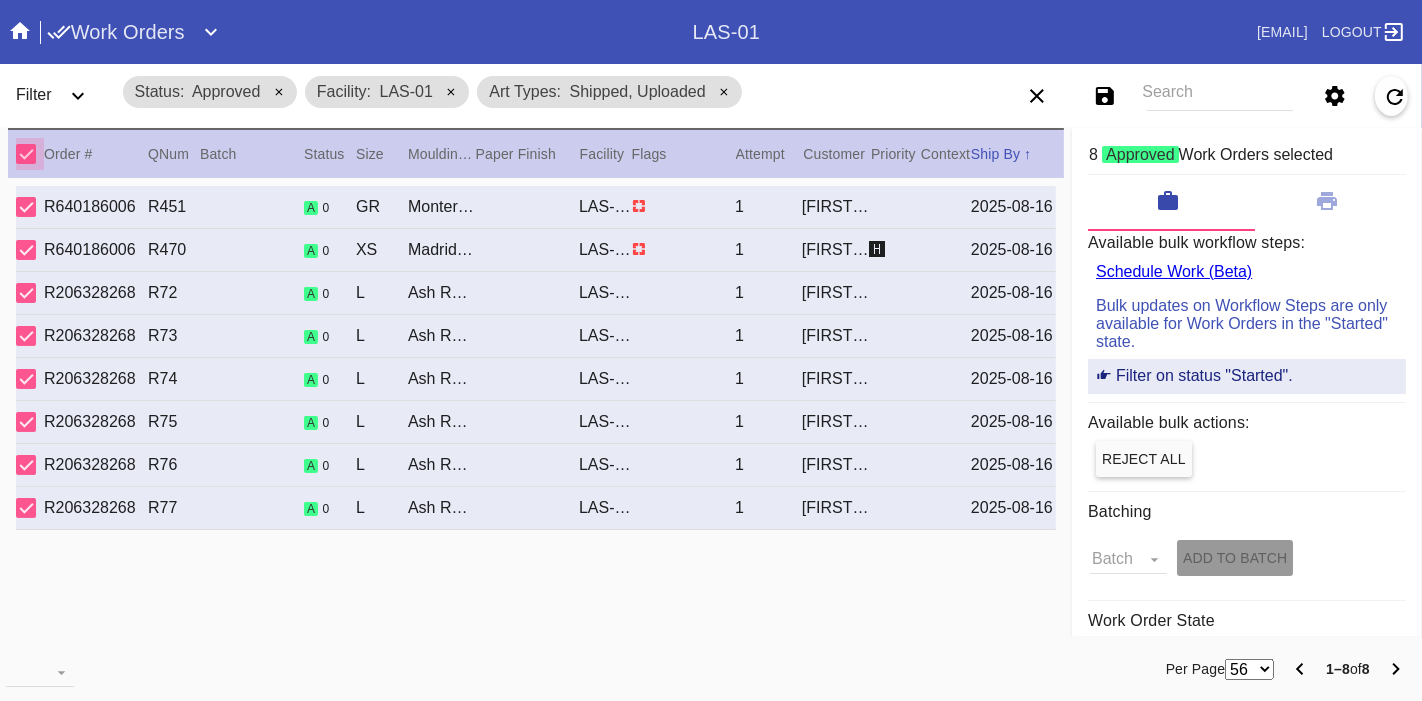 click at bounding box center (26, 154) 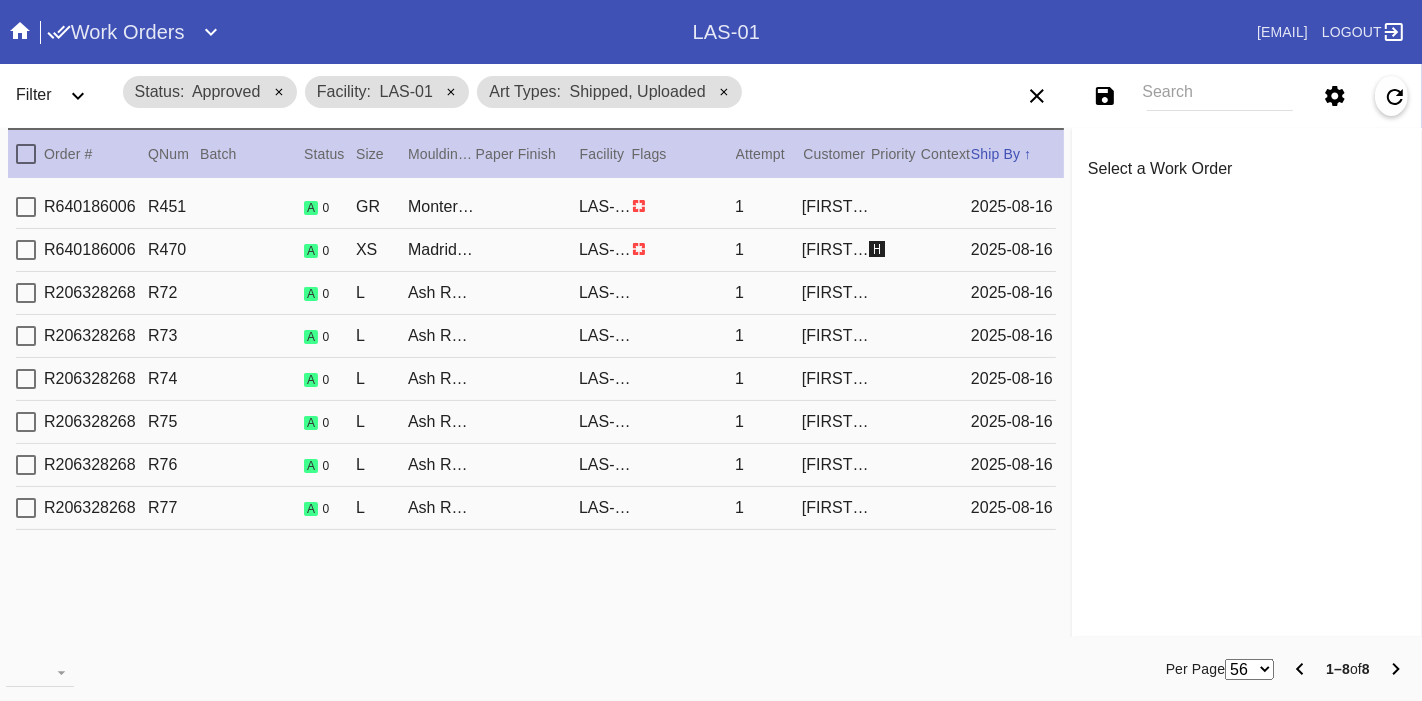 click on "Work Orders" at bounding box center (116, 32) 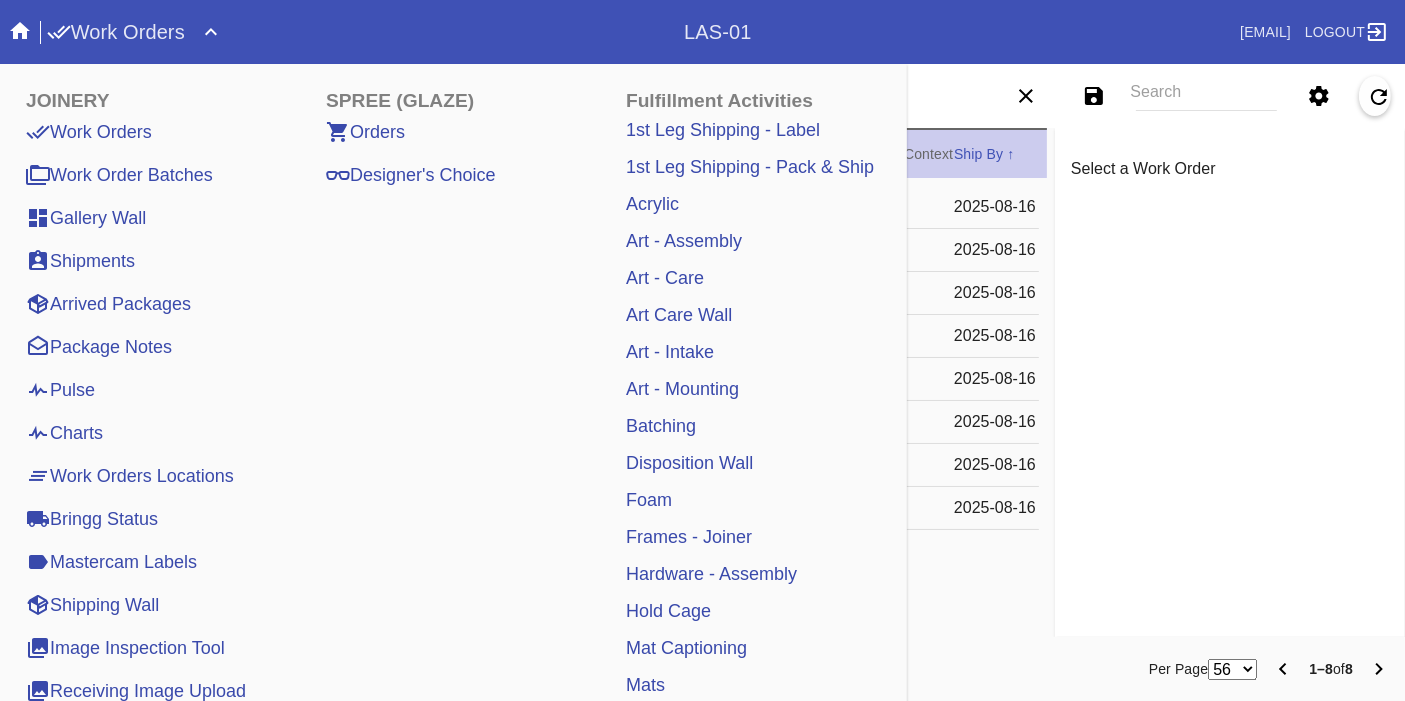 click on "Pulse" at bounding box center [60, 390] 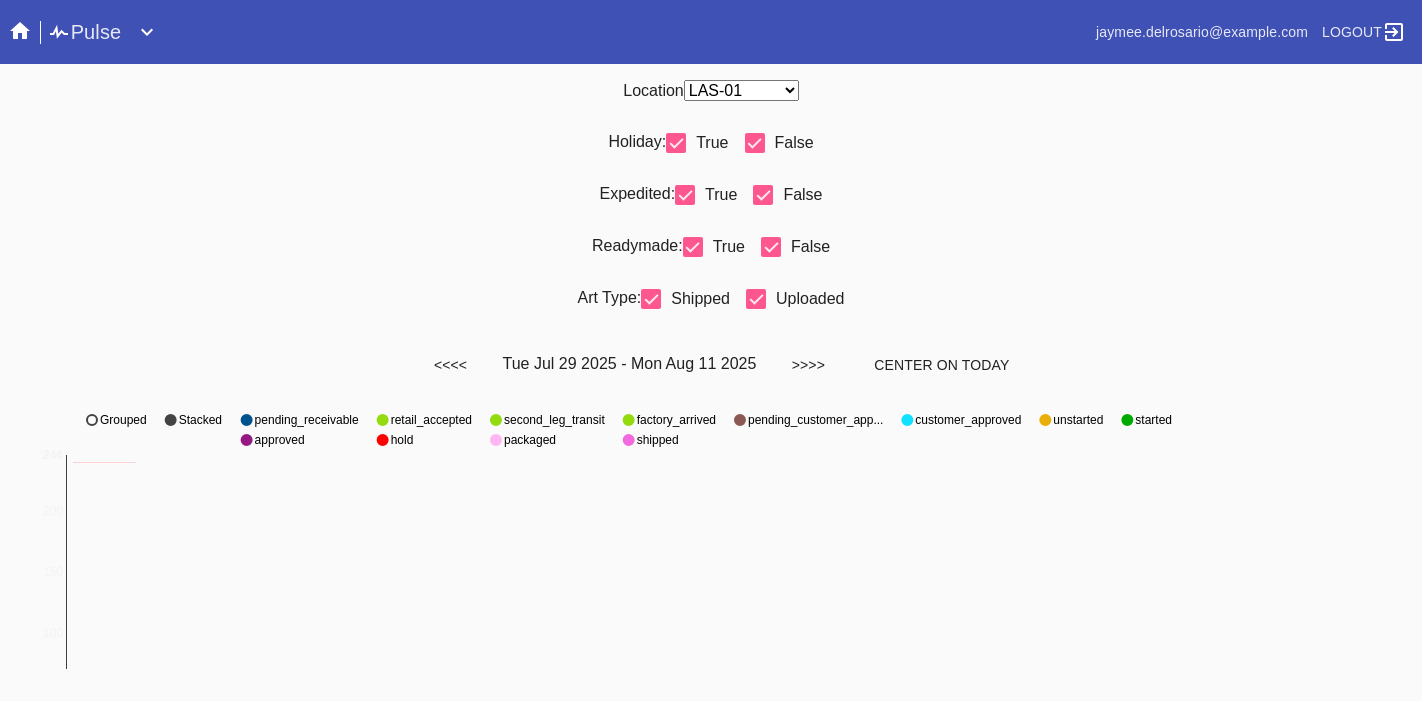 scroll, scrollTop: 0, scrollLeft: 0, axis: both 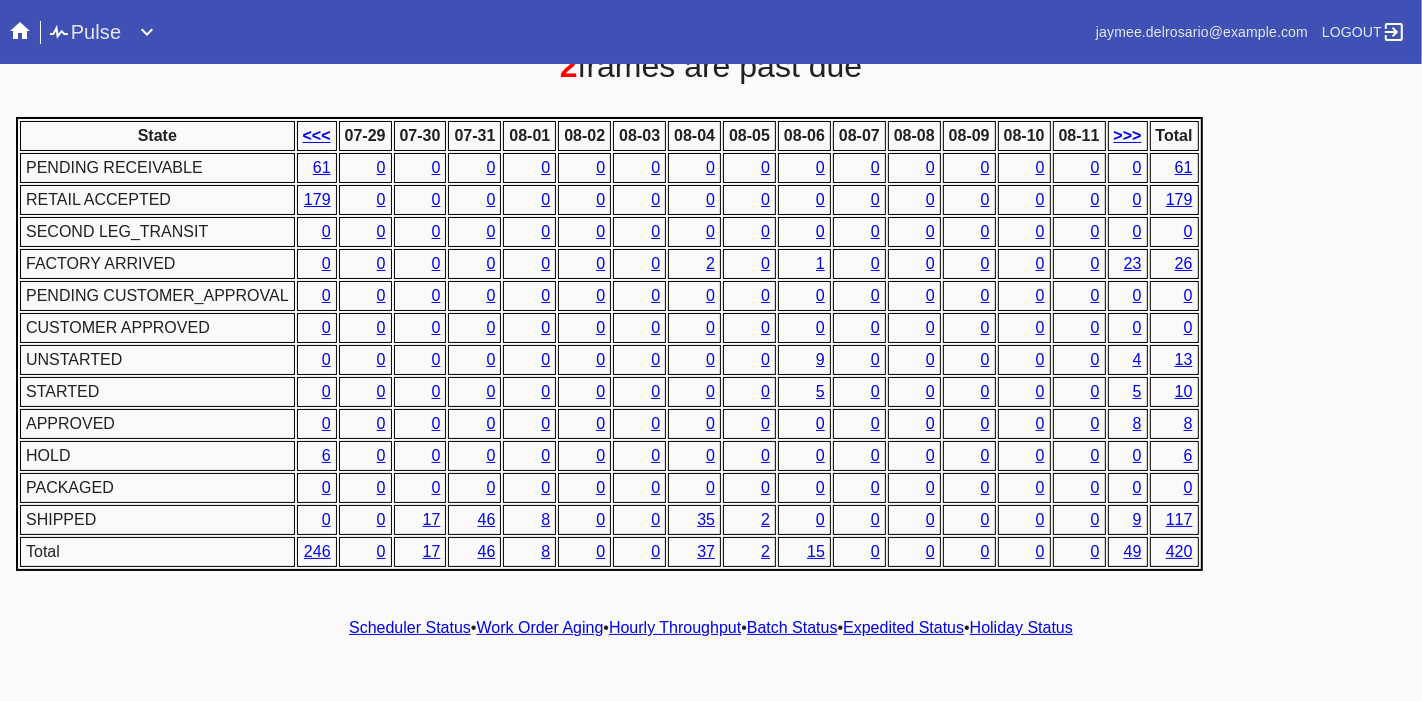 click on "8" at bounding box center (1188, 423) 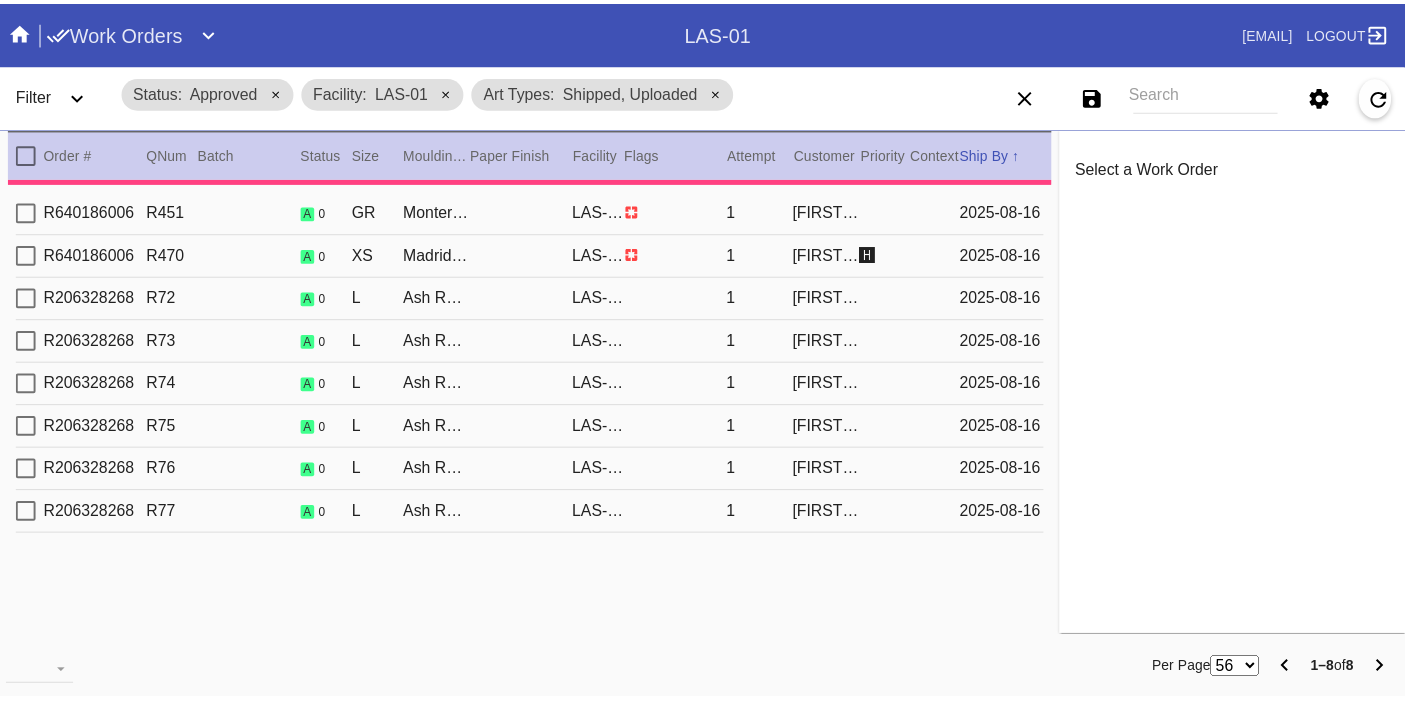 scroll, scrollTop: 0, scrollLeft: 0, axis: both 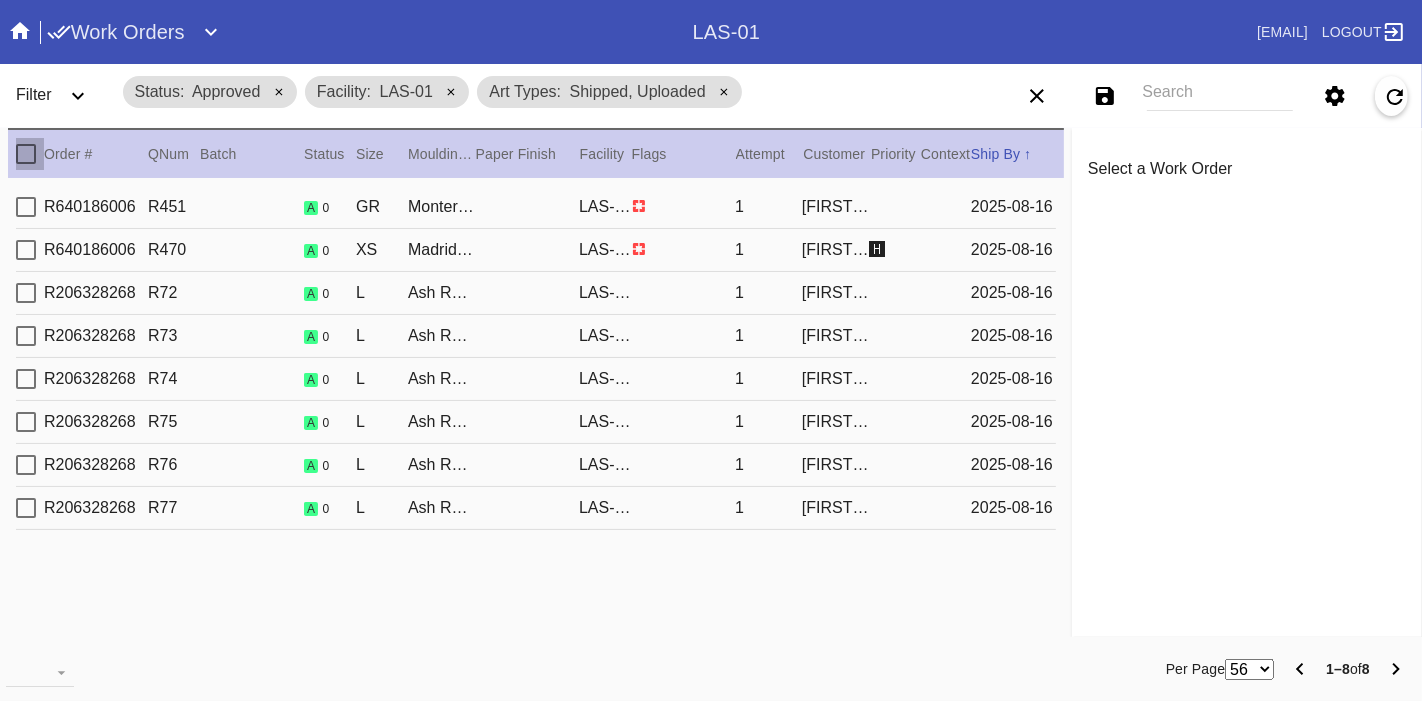 click at bounding box center [26, 154] 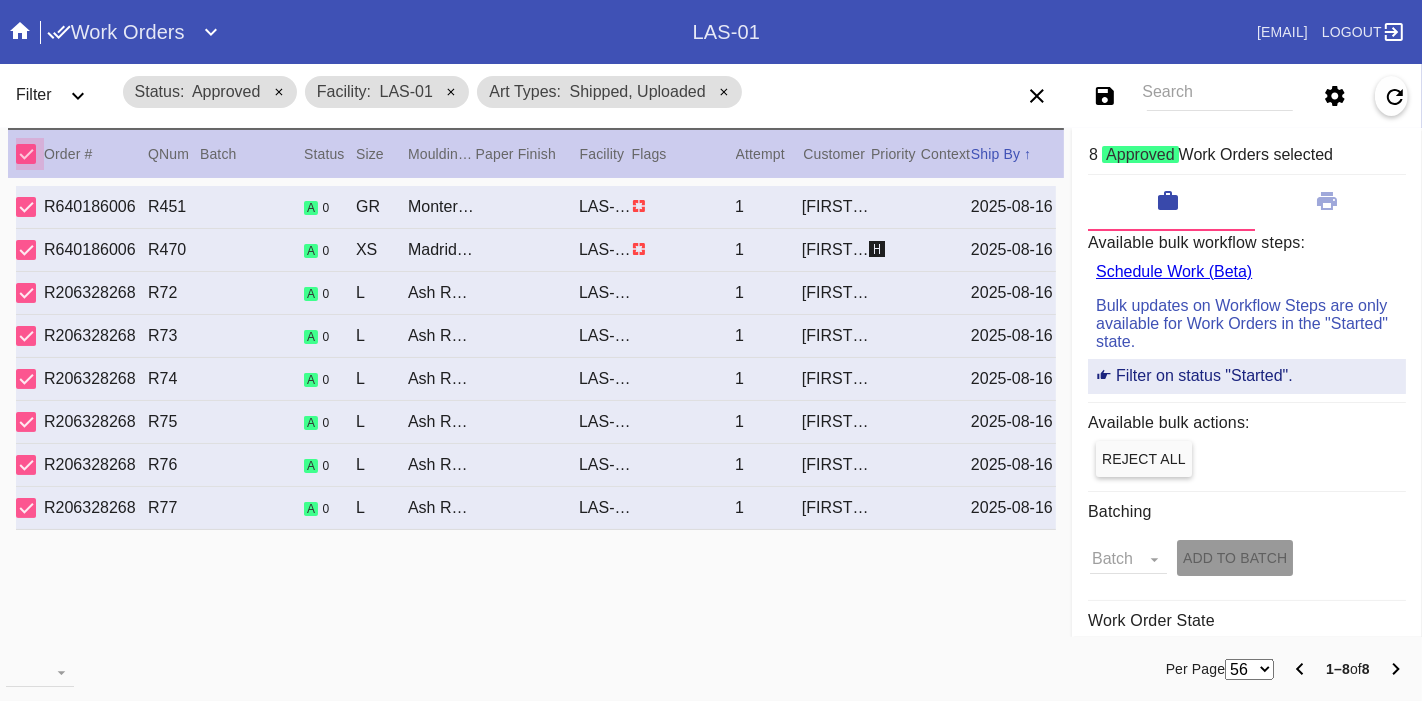 click at bounding box center (26, 154) 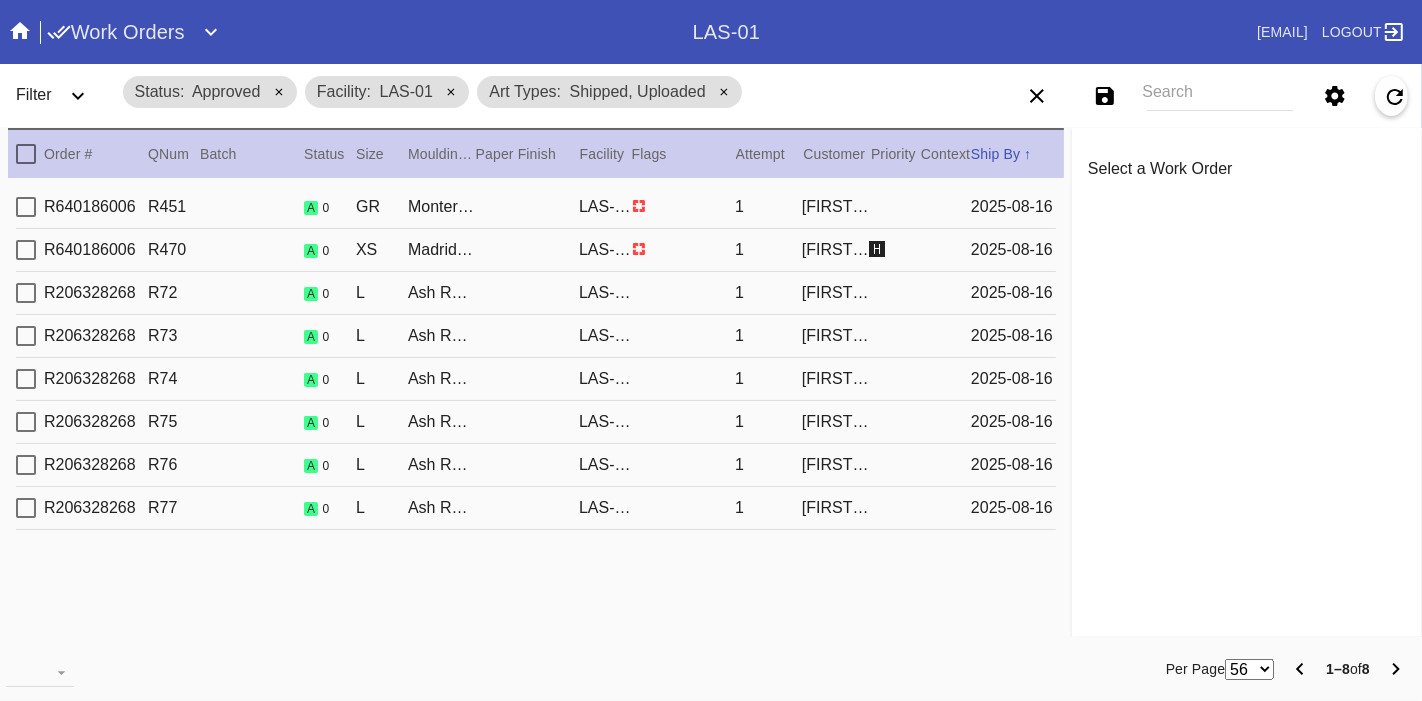 click on "Work Orders" at bounding box center (116, 32) 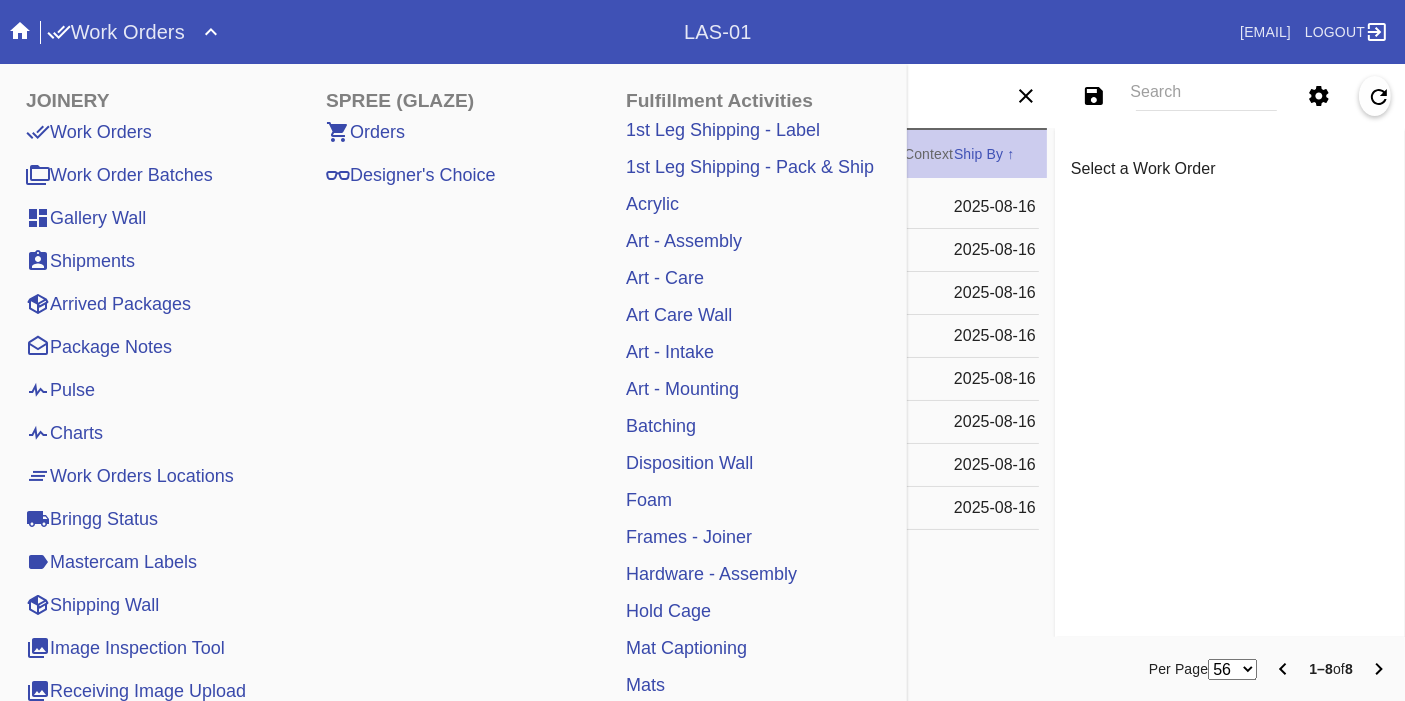 click on "Pulse" at bounding box center (60, 390) 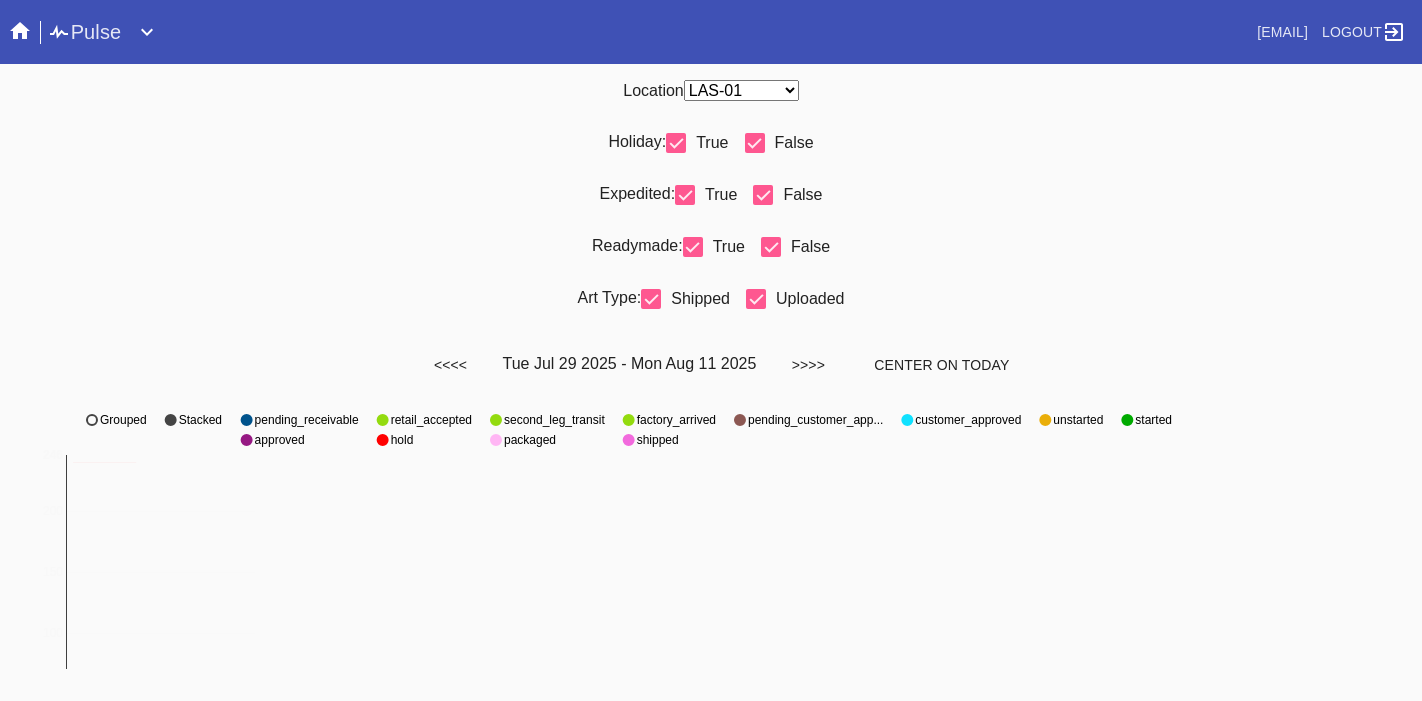 scroll, scrollTop: 0, scrollLeft: 0, axis: both 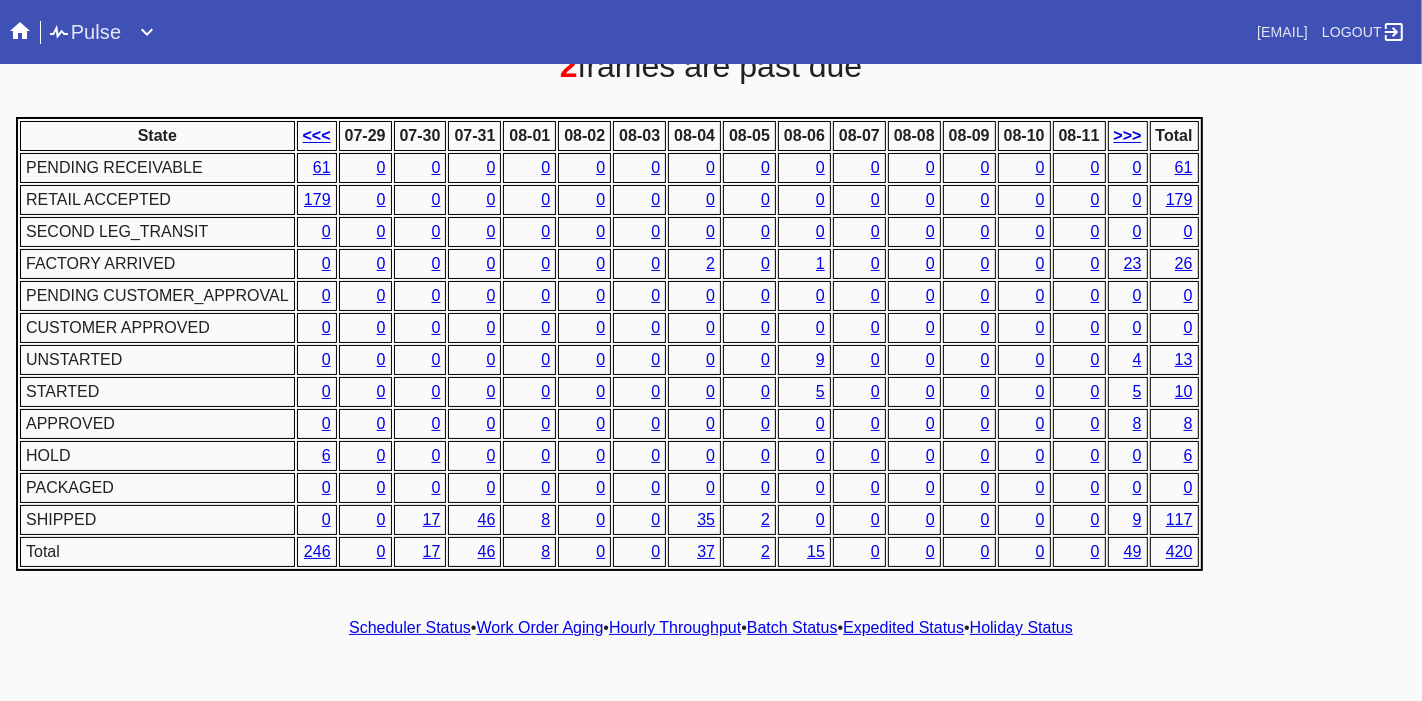click on "Hourly Throughput" at bounding box center (675, 627) 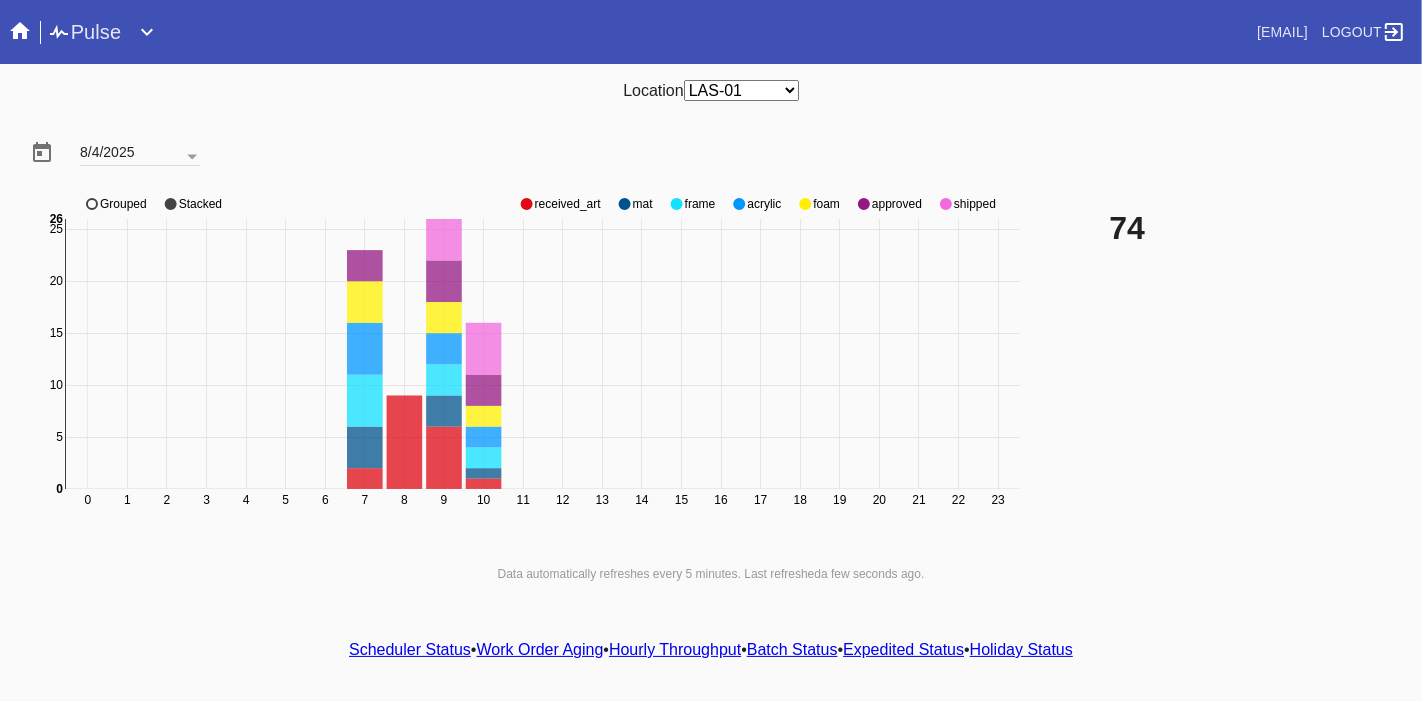 click on "shipped" 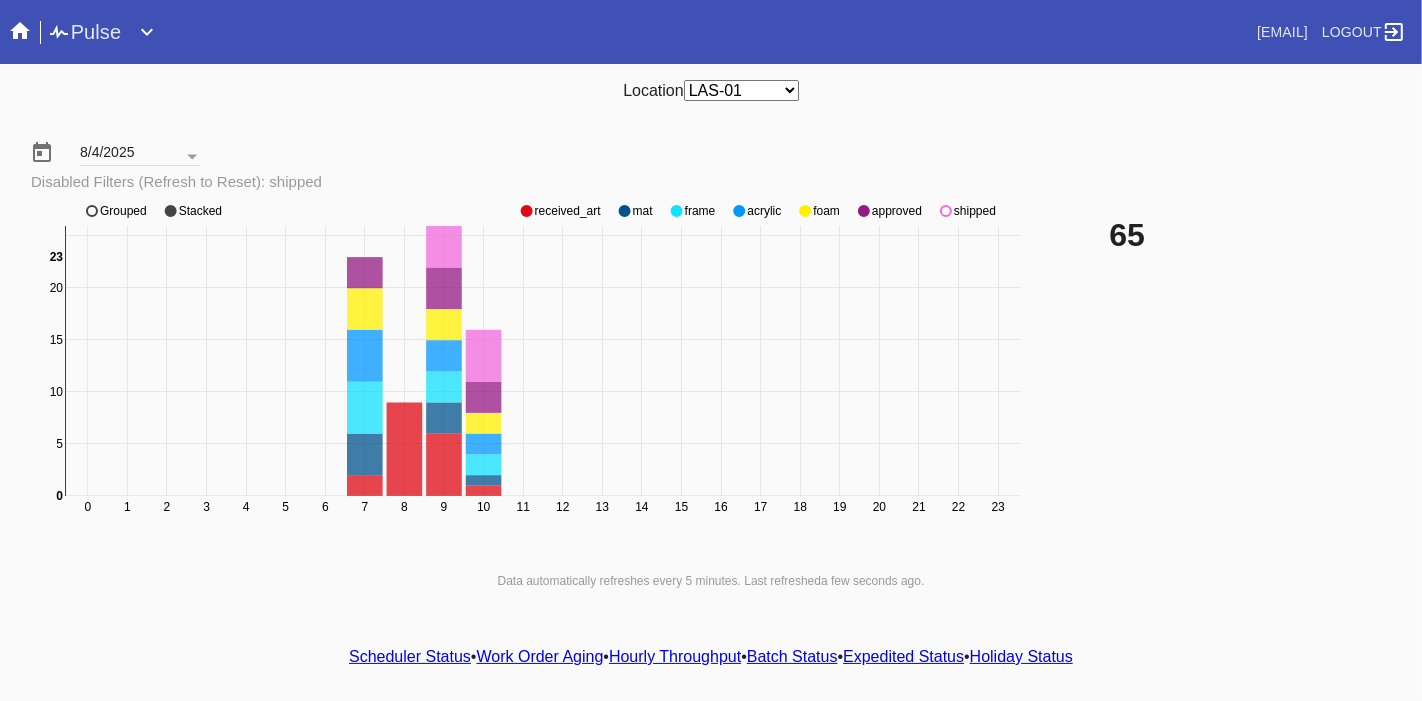 click on "0 1 2 3 4 5 6 7 8 9 10 11 12 13 14 15 16 17 18 19 20 21 22 23 0 5 10 15 20 25 0 23 received_art mat frame acrylic foam approved shipped Grouped Stacked" 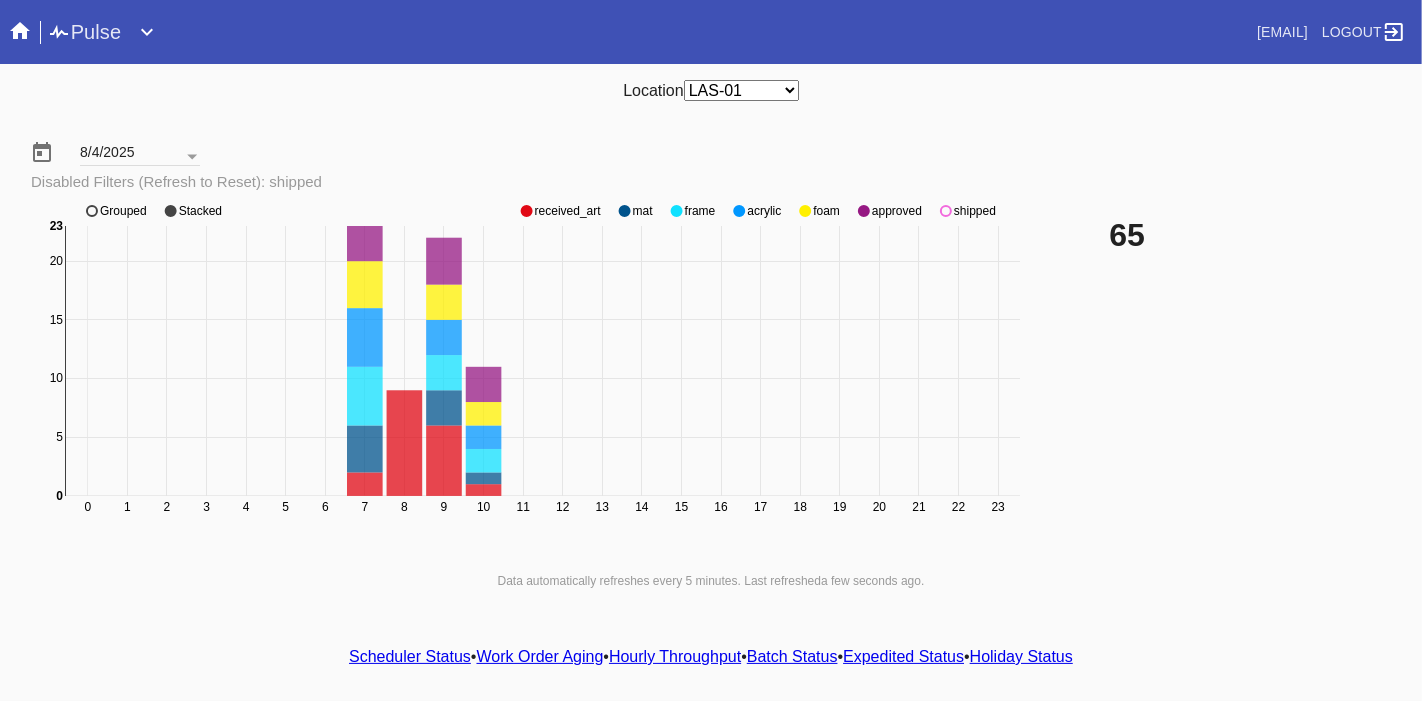 click on "shipped" 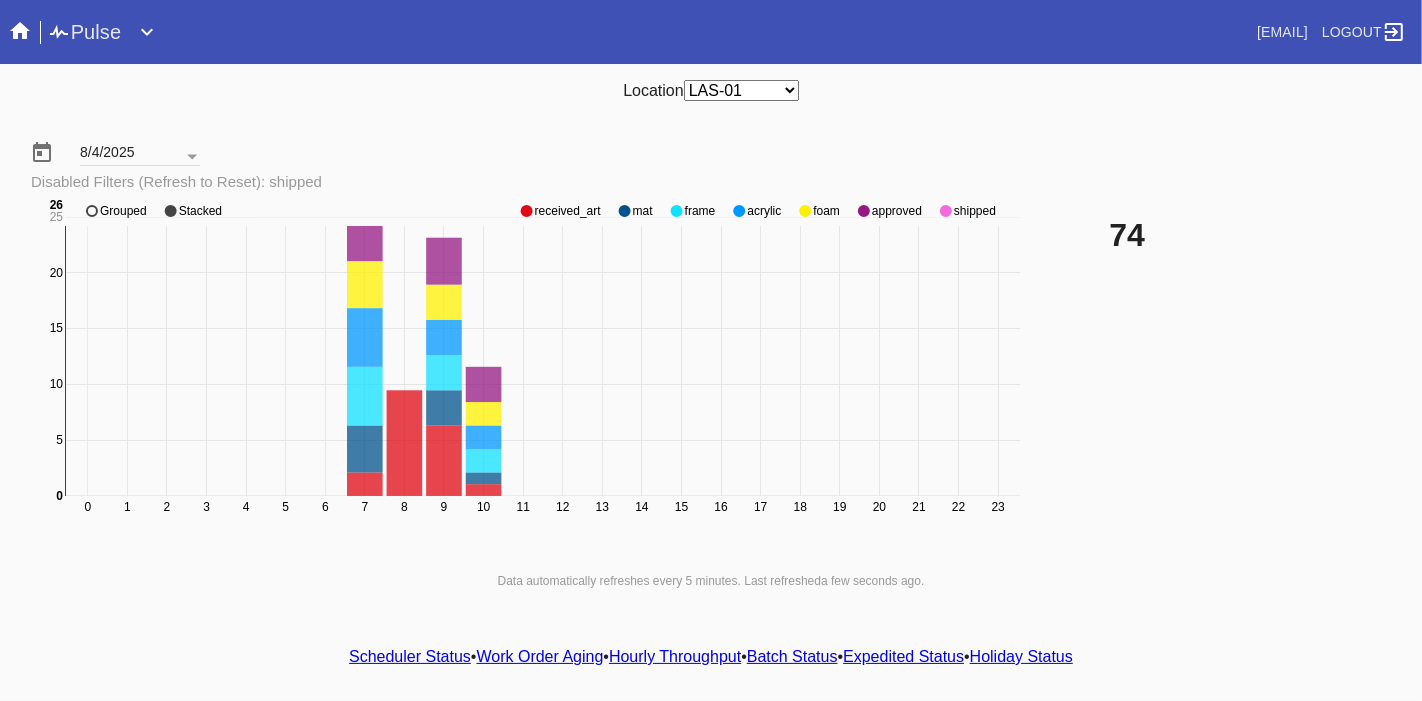 click on "shipped" 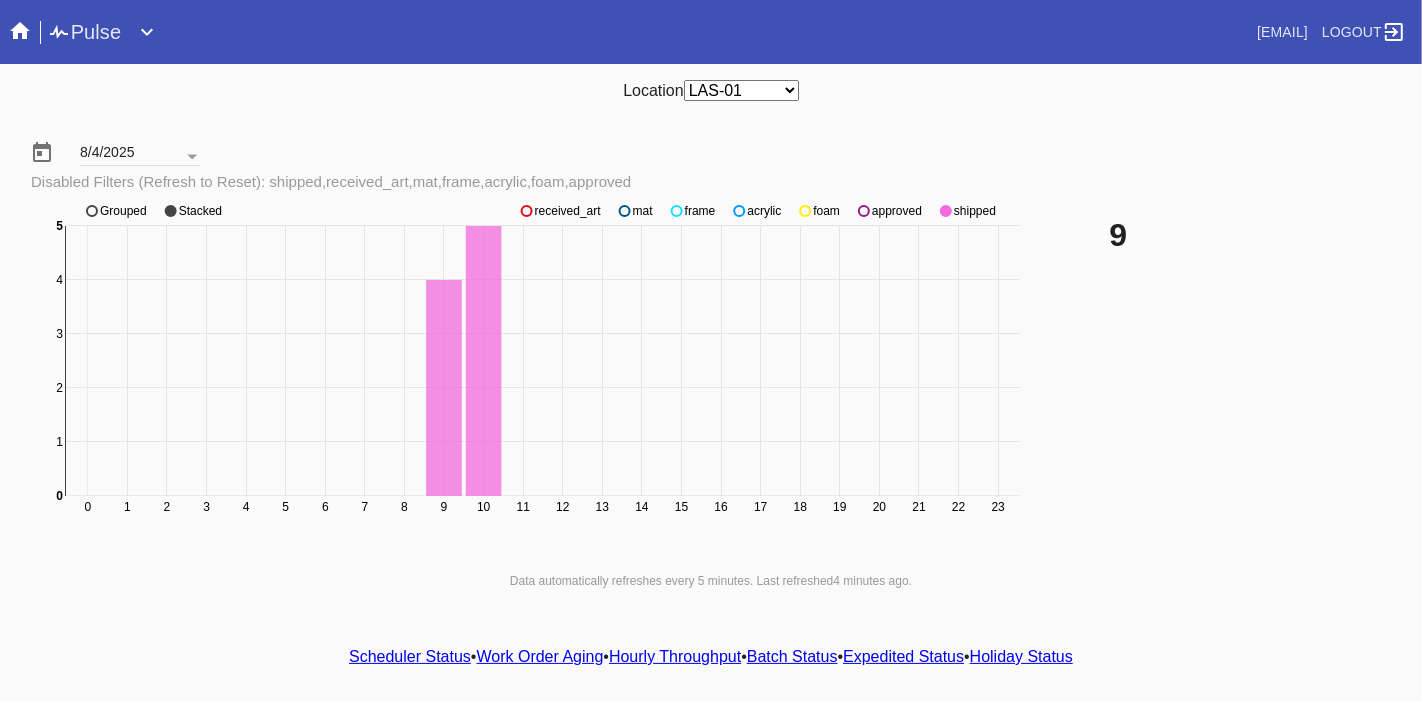 click on "approved" 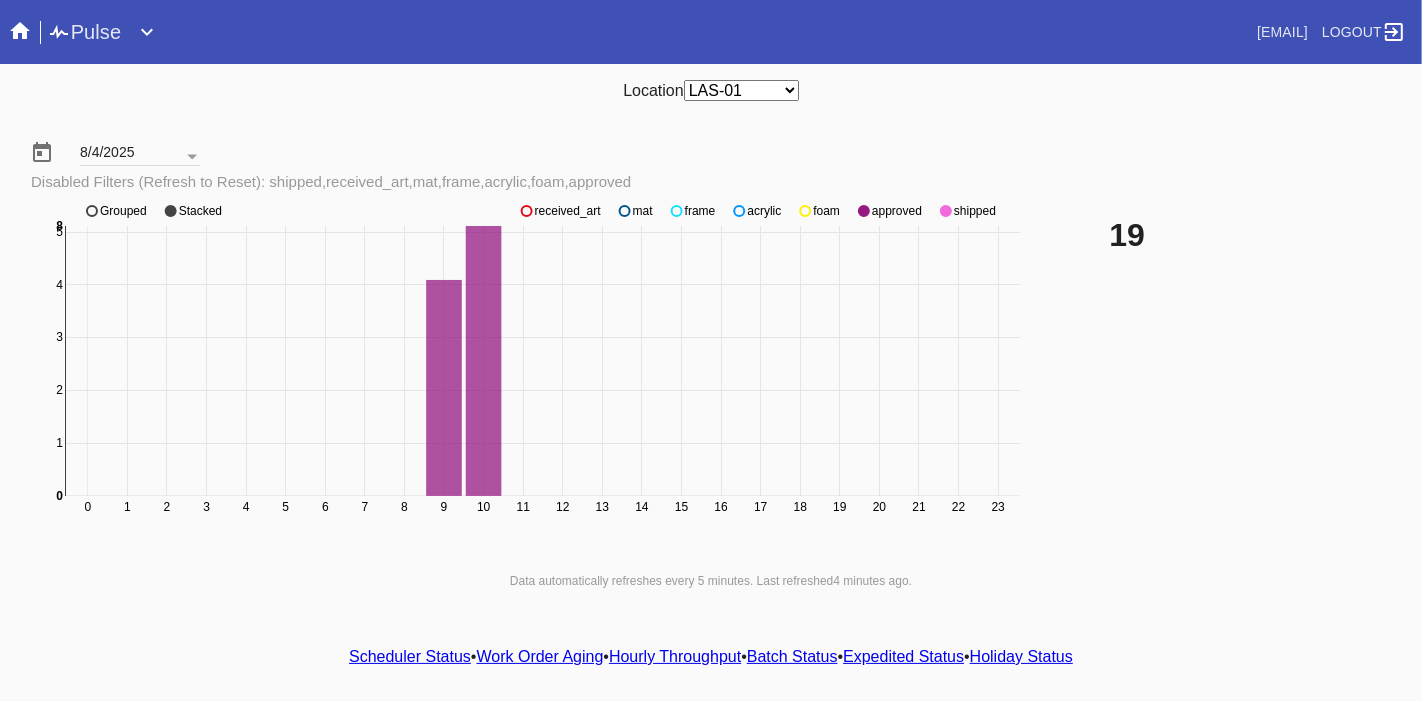 click on "approved" 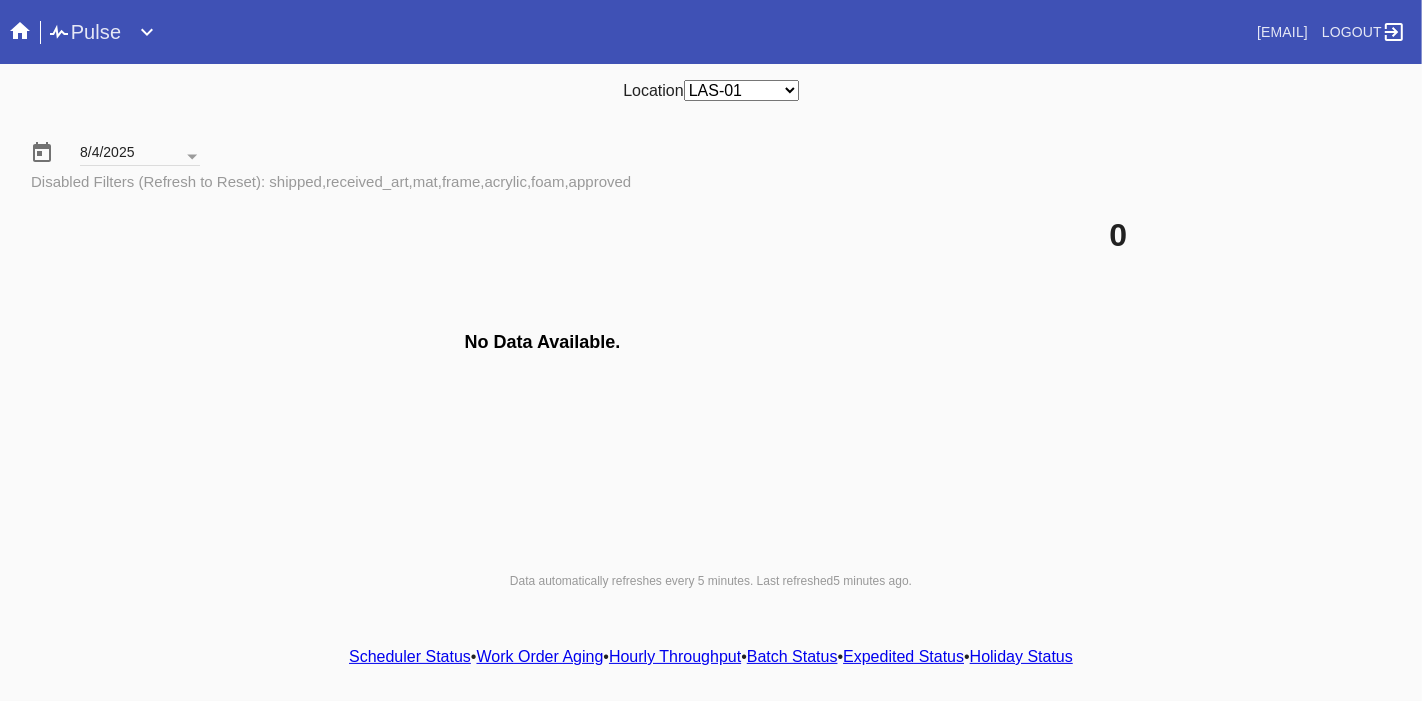 scroll, scrollTop: 30, scrollLeft: 0, axis: vertical 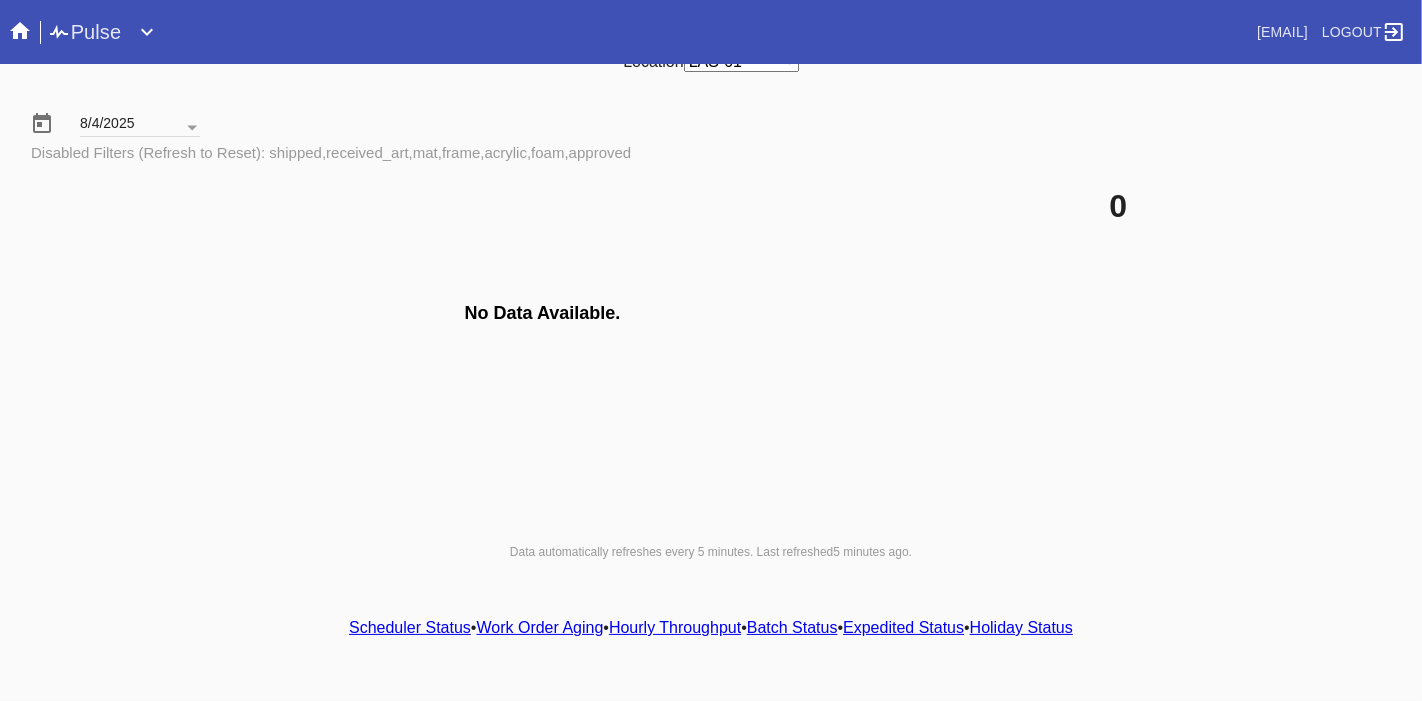 click on "Scheduler Status  •  Work Order Aging  •  Hourly Throughput  •  Batch Status  •  Expedited Status  •  Holiday Status" at bounding box center [711, 628] 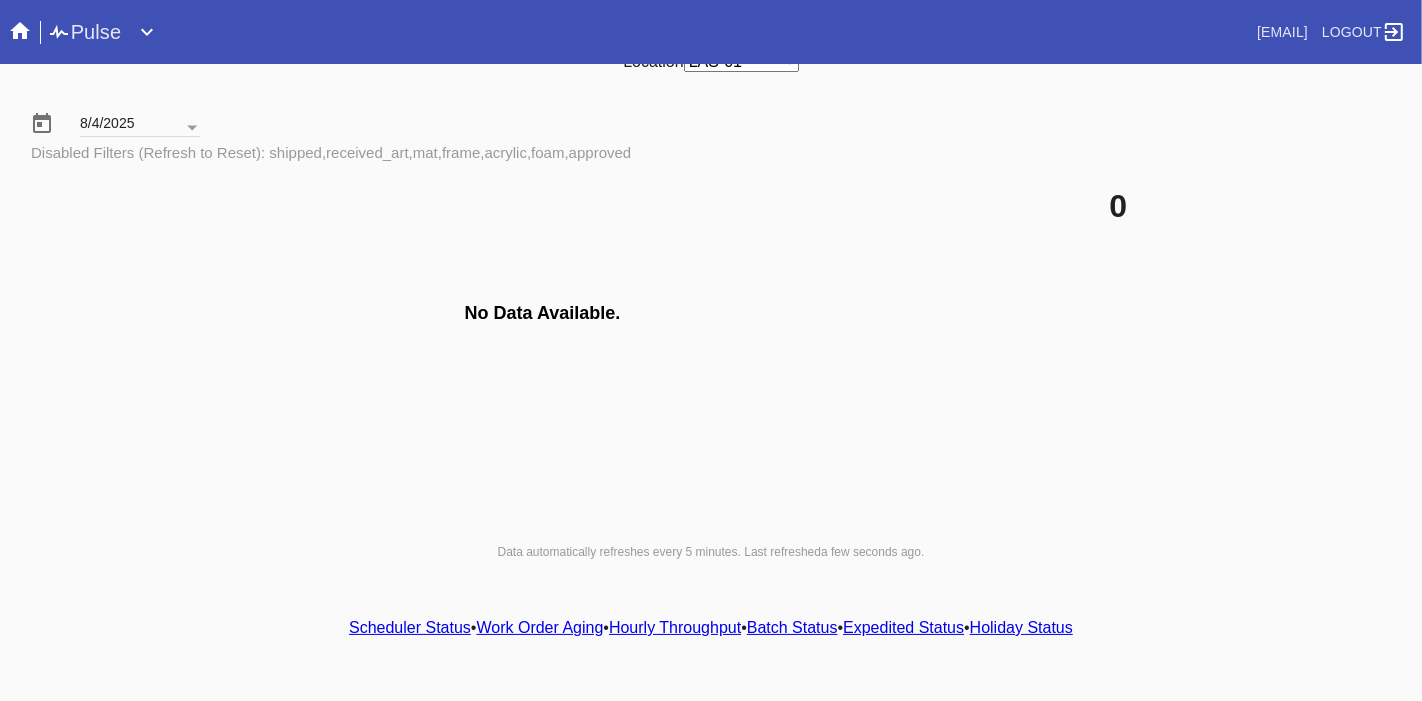 click on "Hourly Throughput" at bounding box center [675, 627] 